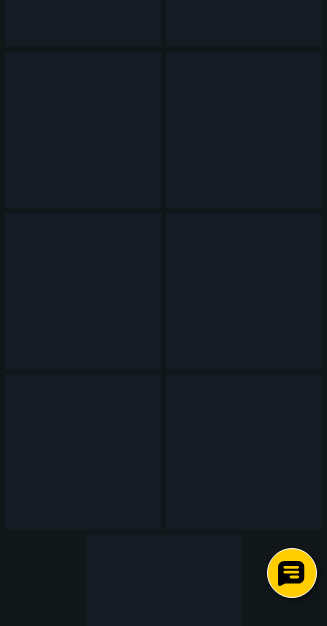 scroll, scrollTop: 500, scrollLeft: 0, axis: vertical 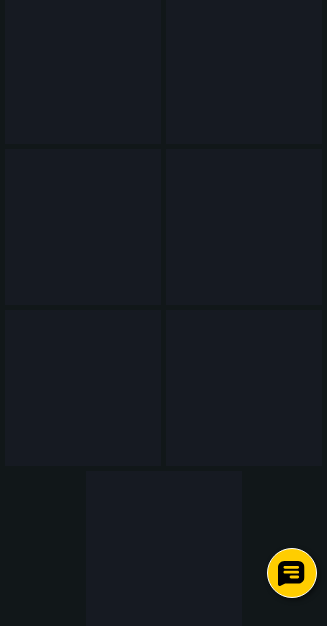 click on "Пицца" at bounding box center [0, 0] 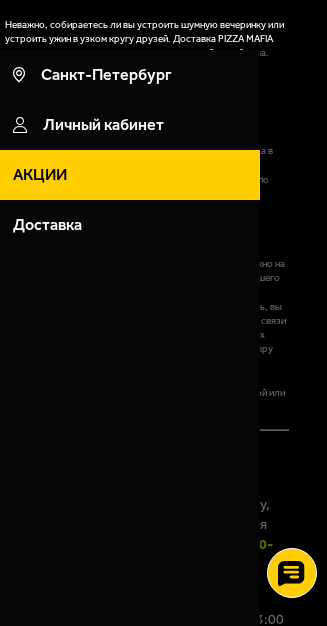scroll, scrollTop: 0, scrollLeft: 0, axis: both 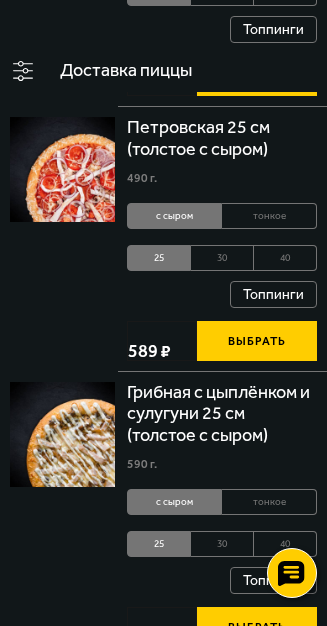 click on "30" at bounding box center [222, 2662] 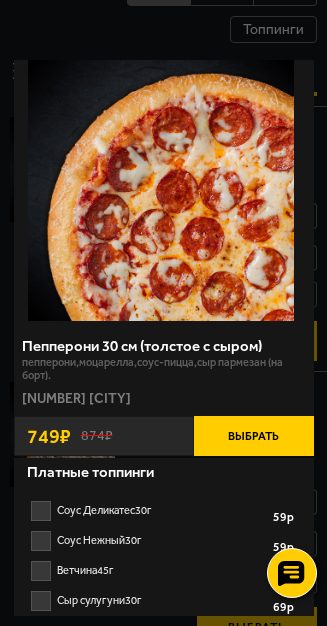 scroll, scrollTop: 44, scrollLeft: 0, axis: vertical 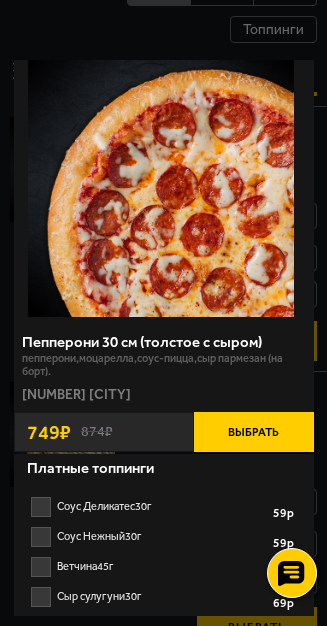 click on "Томаты  40г 1" at bounding box center (164, 777) 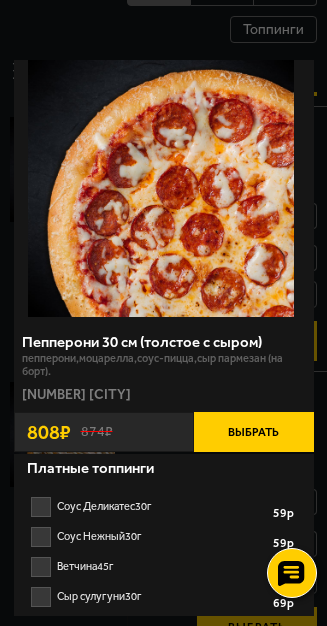click on "Шампиньоны  25г 1 2 3 4 5 6 7 8" at bounding box center [164, 747] 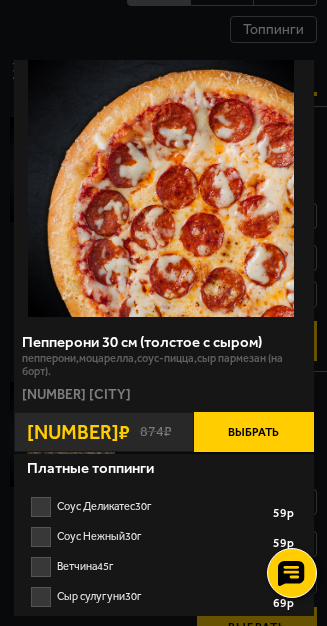 click on "Выбрать" at bounding box center (254, 432) 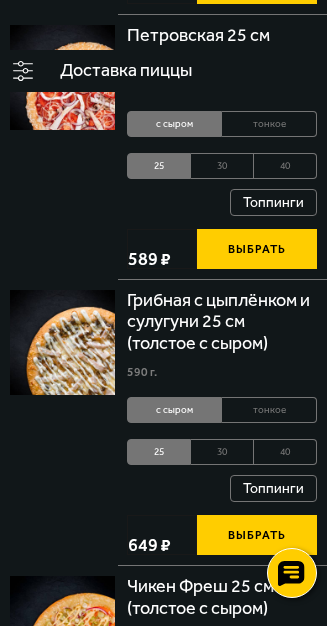 scroll, scrollTop: 1300, scrollLeft: 0, axis: vertical 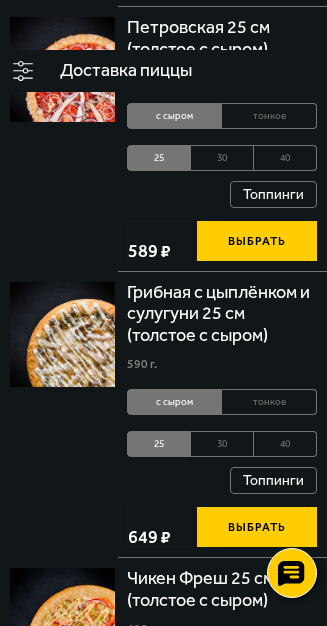 click at bounding box center (0, 0) 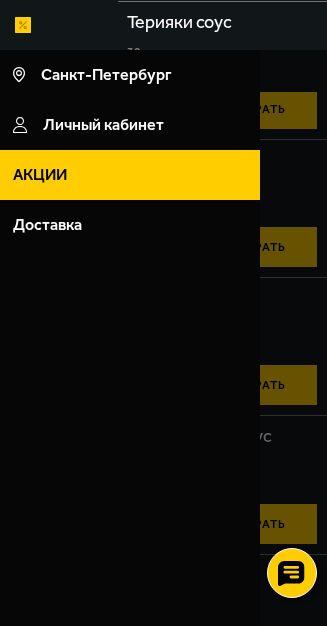 scroll, scrollTop: 0, scrollLeft: 0, axis: both 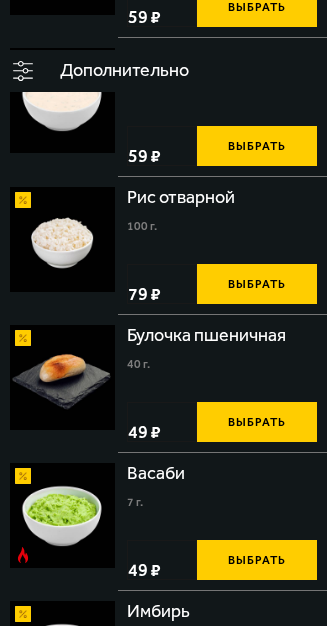 type on "[STREET], [BUILDING]" 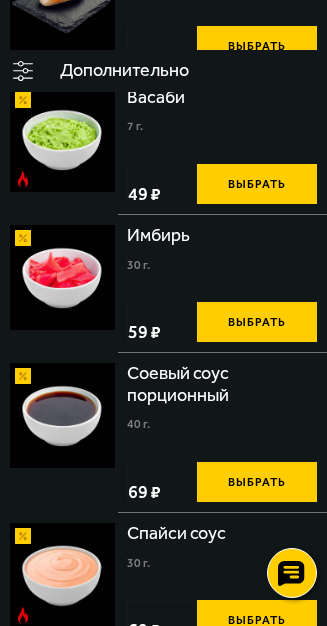 scroll, scrollTop: 700, scrollLeft: 0, axis: vertical 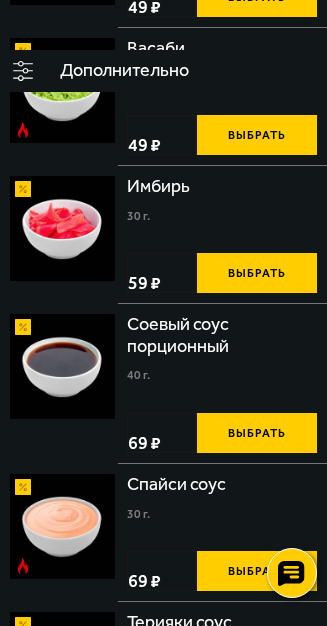 click on "Выбрать" at bounding box center (257, 1124) 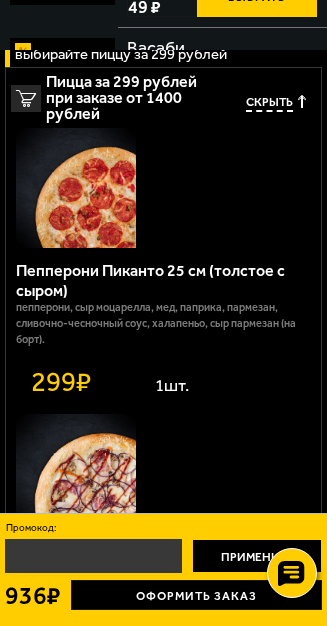 scroll, scrollTop: 800, scrollLeft: 0, axis: vertical 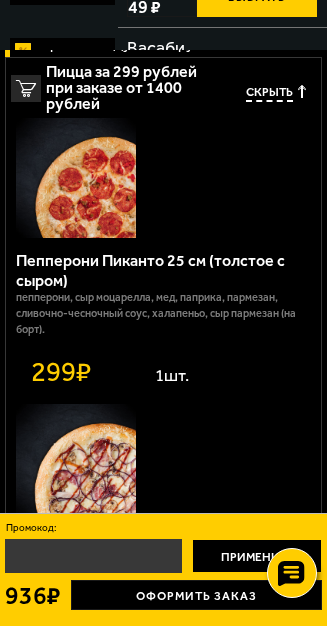 click on "Оформить заказ" at bounding box center (196, 595) 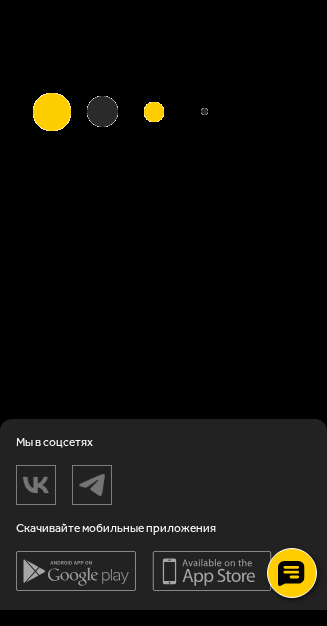 scroll, scrollTop: 0, scrollLeft: 0, axis: both 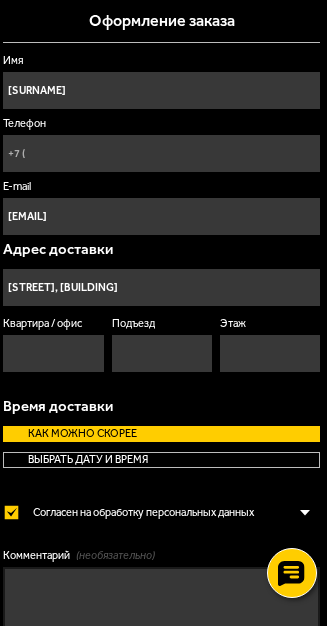 click on "Телефон" at bounding box center [161, 153] 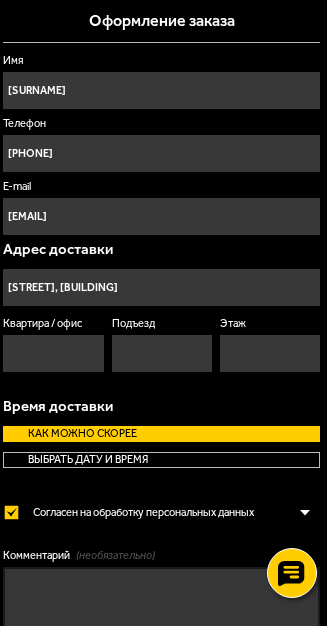 type on "960" 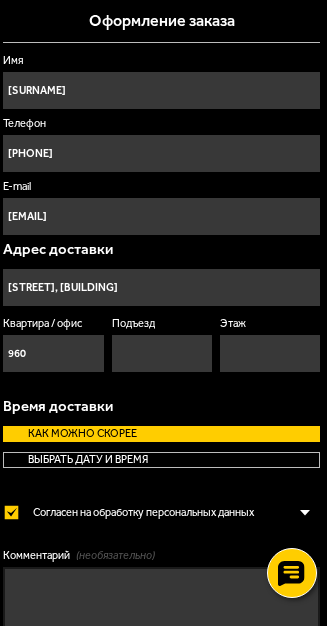 type on "12" 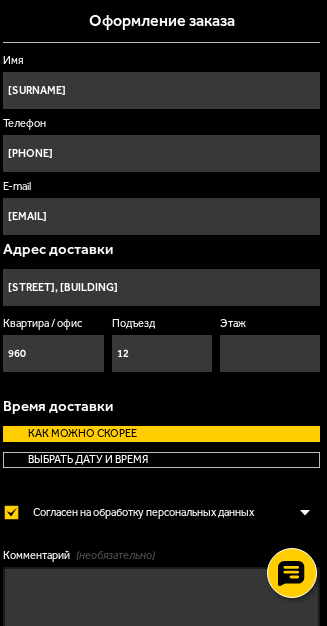 type on "8" 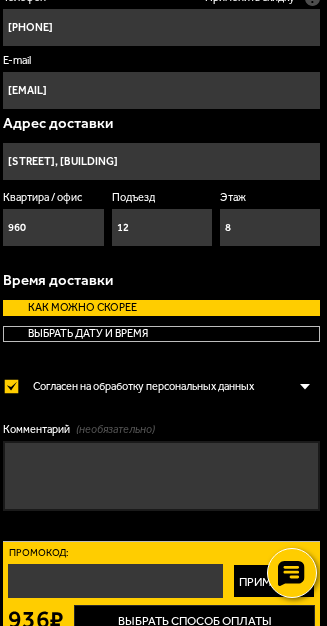 scroll, scrollTop: 128, scrollLeft: 0, axis: vertical 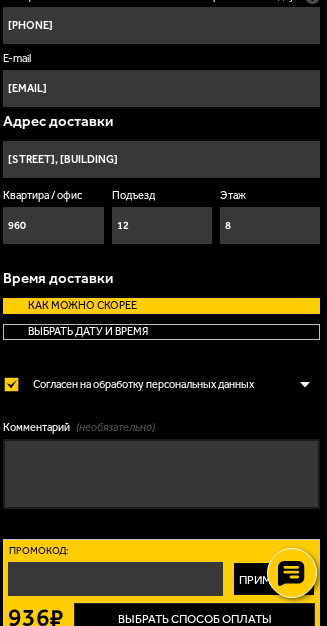 click on "936  ₽" at bounding box center [0, 0] 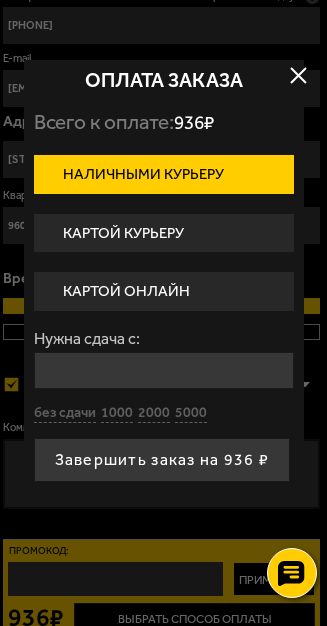 click on "Картой онлайн" at bounding box center (164, 291) 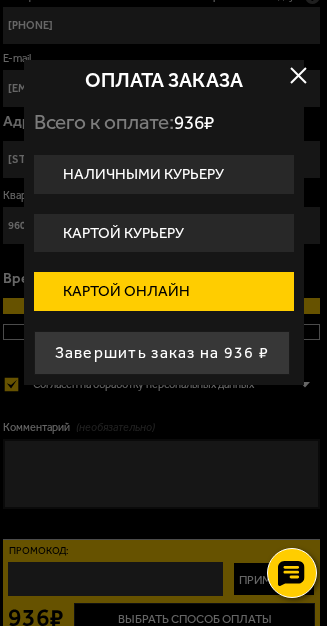 click on "Завершить заказ на 936 ₽" at bounding box center [162, 353] 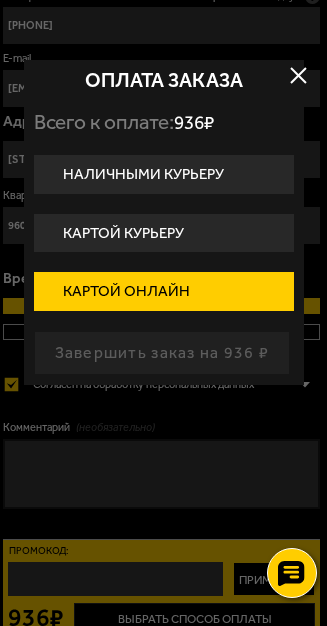 scroll, scrollTop: 0, scrollLeft: 0, axis: both 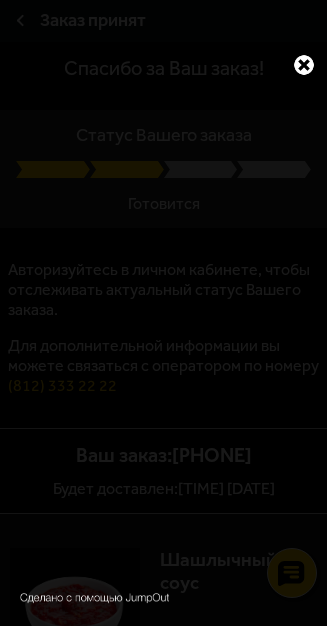 click at bounding box center [304, 65] 